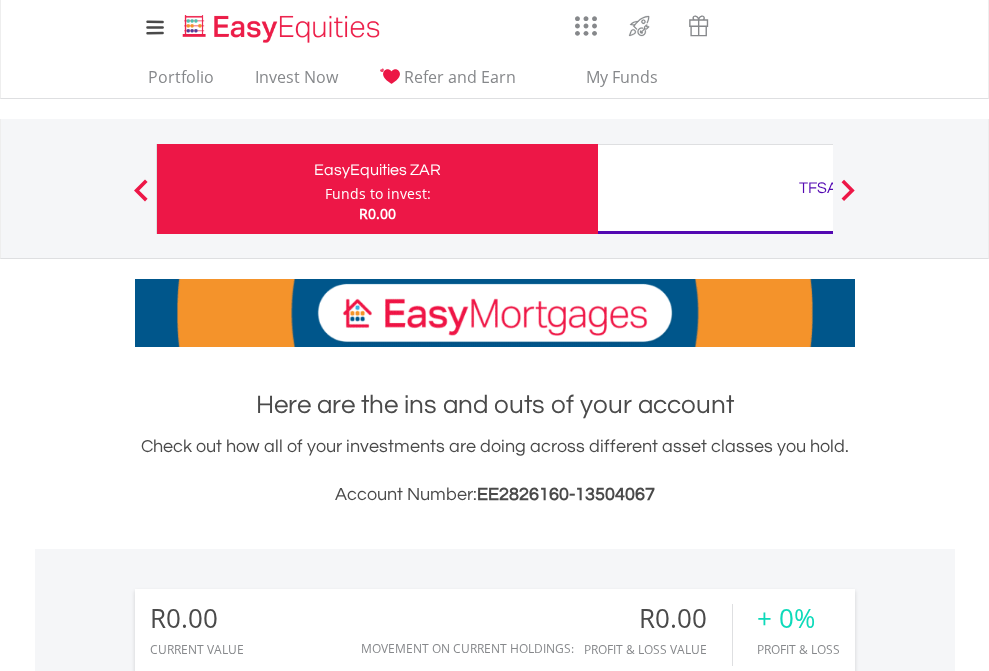 scroll, scrollTop: 0, scrollLeft: 0, axis: both 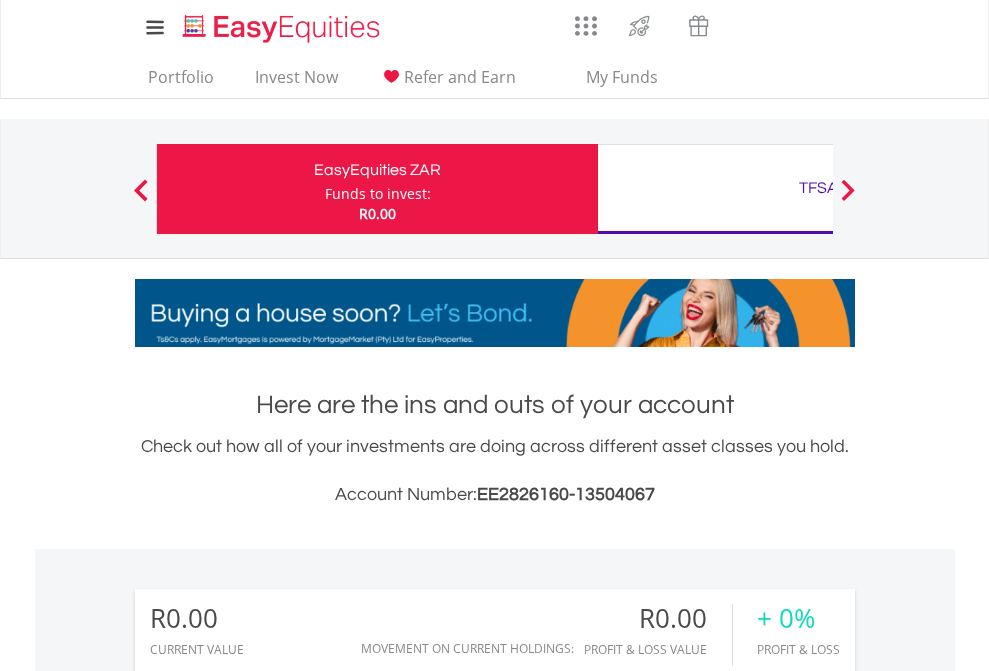 click on "Funds to invest:" at bounding box center [378, 194] 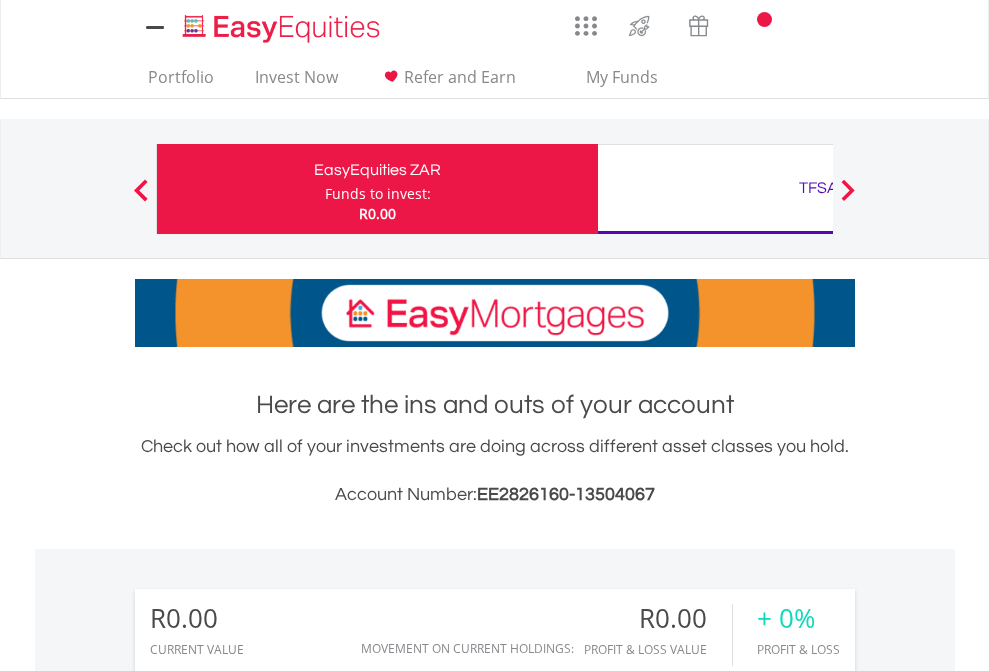 scroll, scrollTop: 0, scrollLeft: 0, axis: both 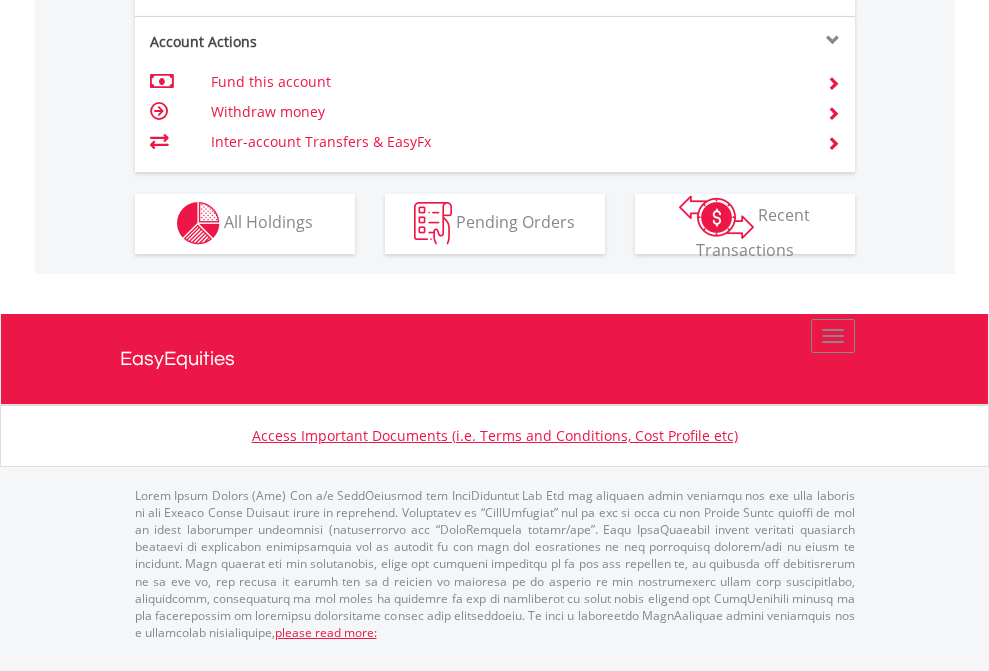 click on "Investment types" at bounding box center [706, -353] 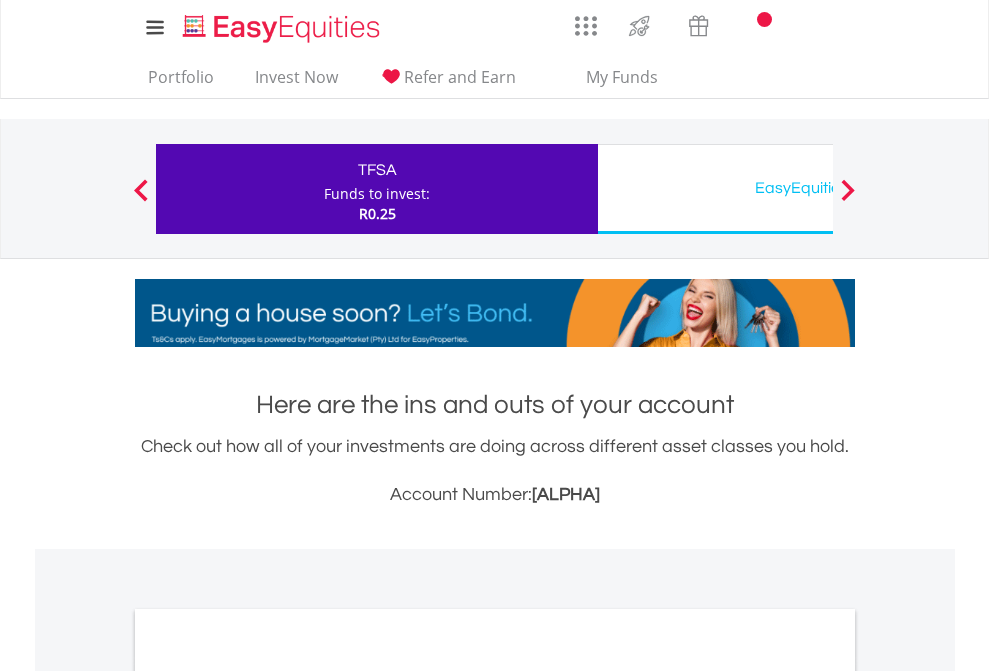scroll, scrollTop: 0, scrollLeft: 0, axis: both 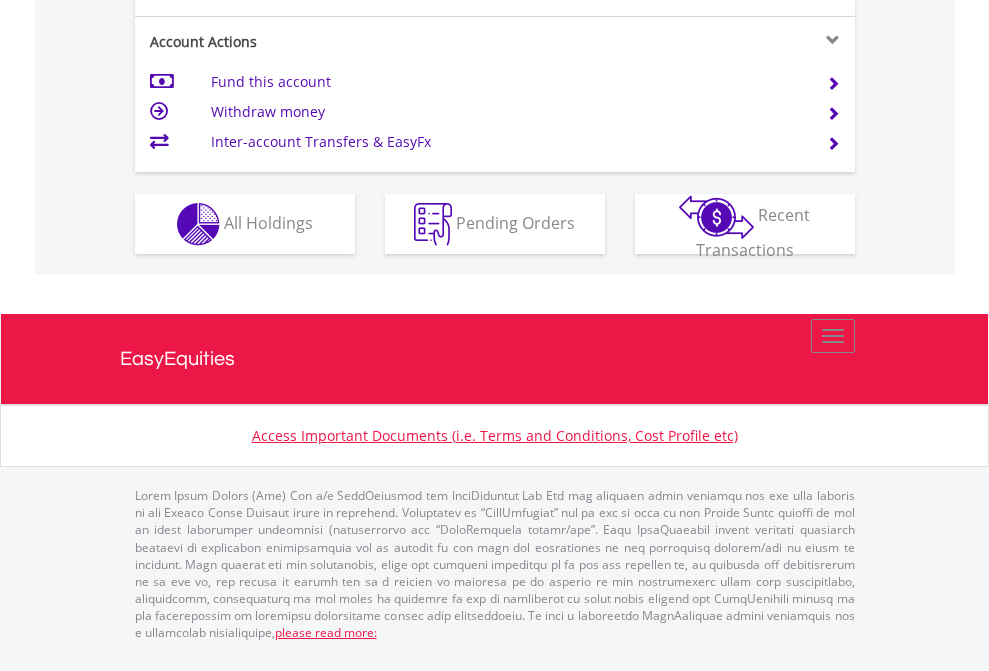 click on "Investment types" at bounding box center (706, -337) 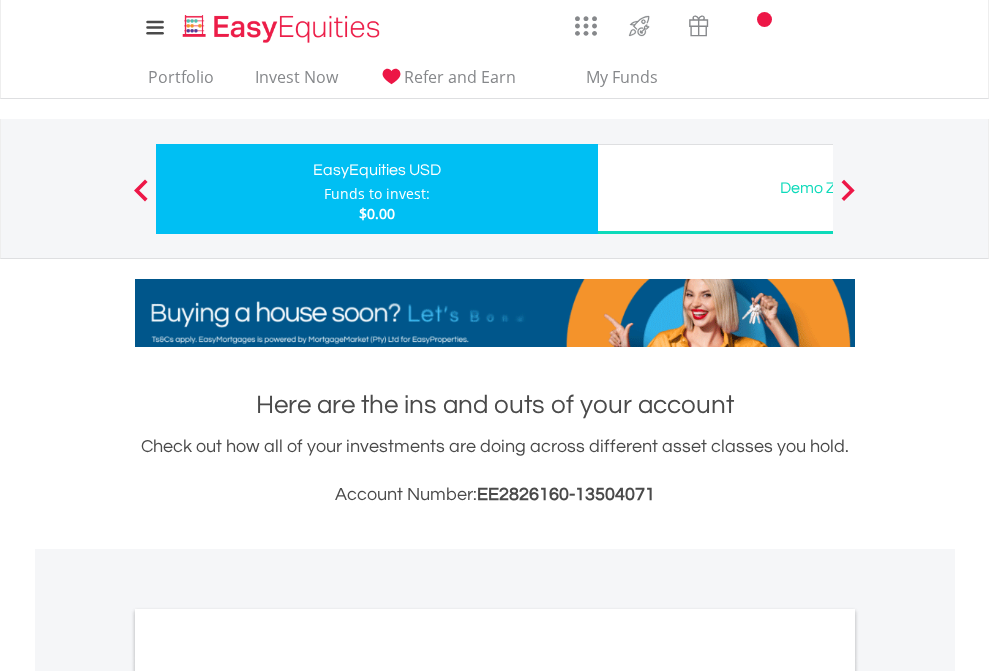 scroll, scrollTop: 0, scrollLeft: 0, axis: both 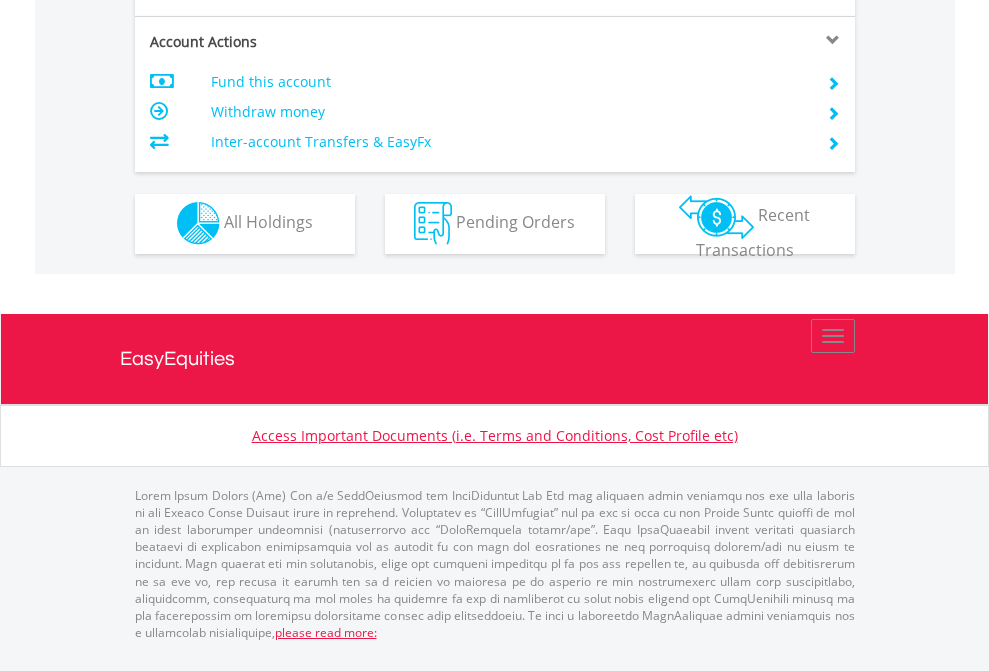 click on "Investment types" at bounding box center [706, -353] 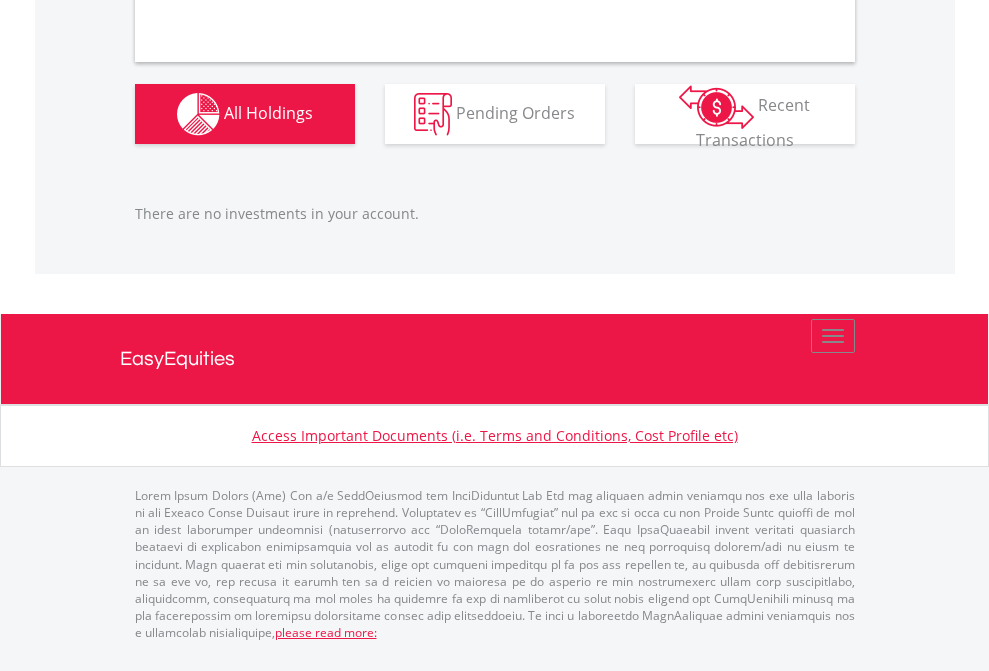 scroll, scrollTop: 1980, scrollLeft: 0, axis: vertical 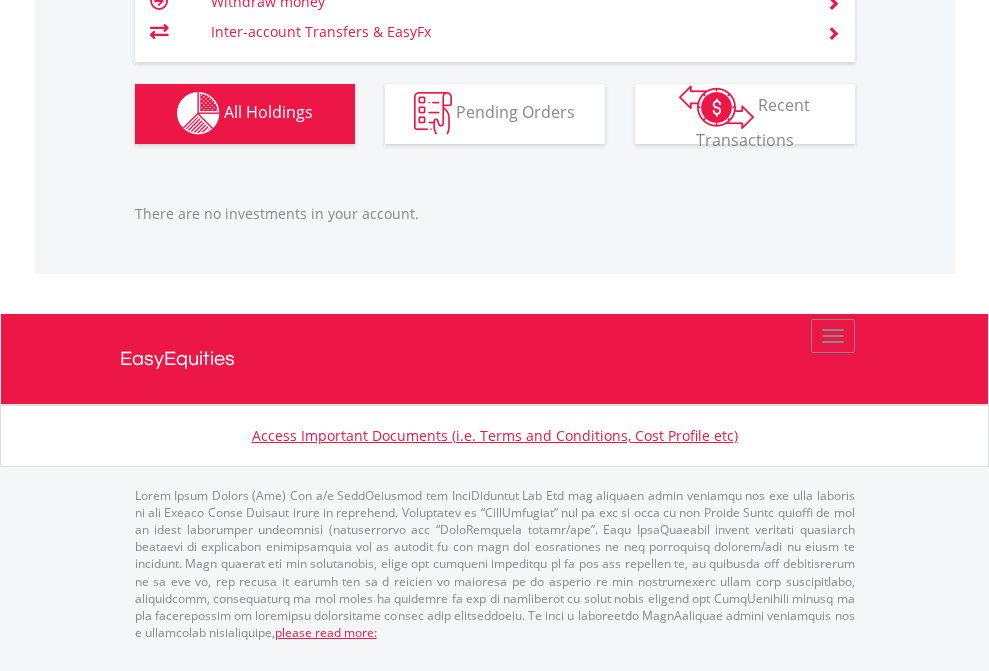click on "TFSA" at bounding box center [818, -1142] 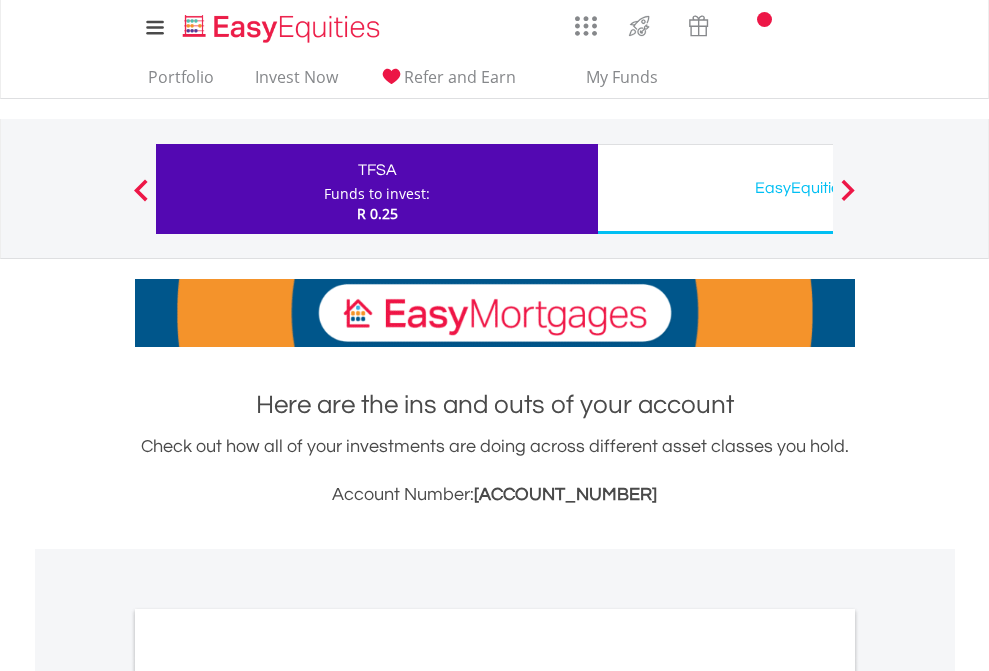 scroll, scrollTop: 1202, scrollLeft: 0, axis: vertical 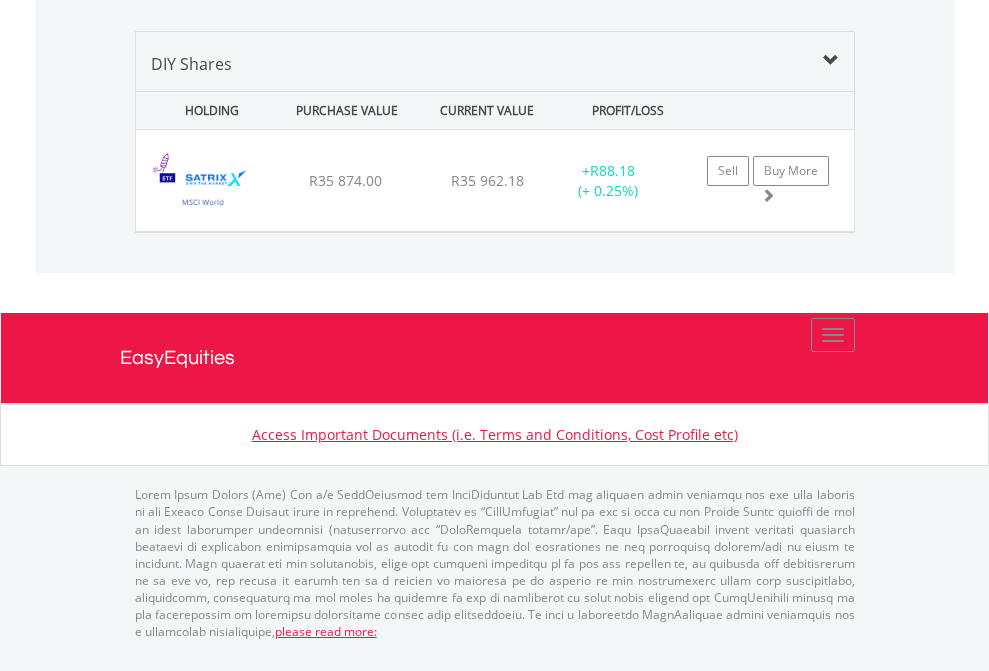 click on "EasyEquities USD" at bounding box center (818, -1339) 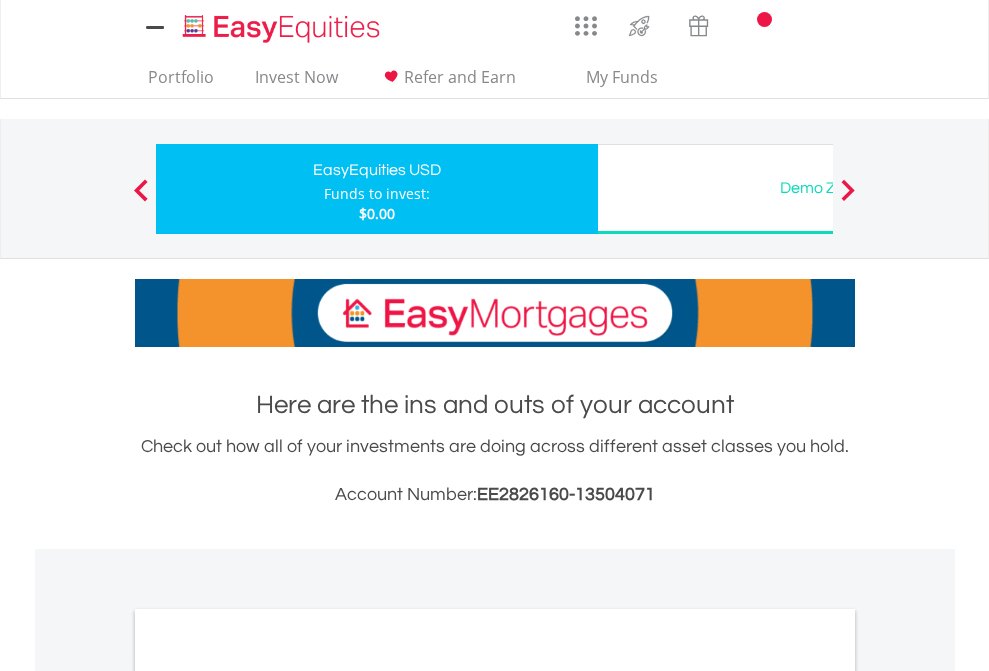 scroll, scrollTop: 1202, scrollLeft: 0, axis: vertical 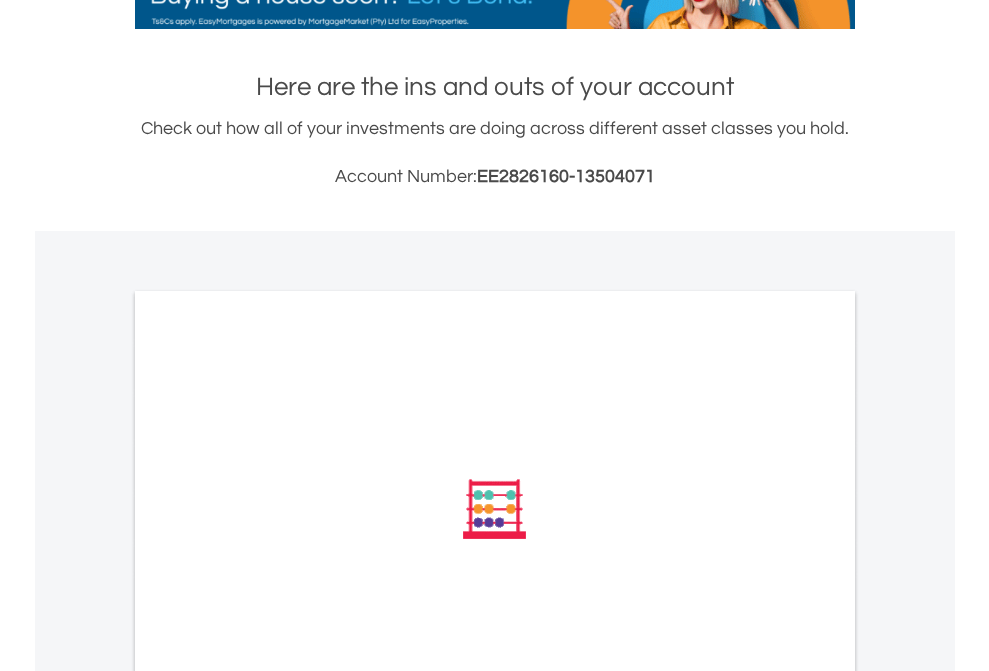 click on "All Holdings" at bounding box center (268, 778) 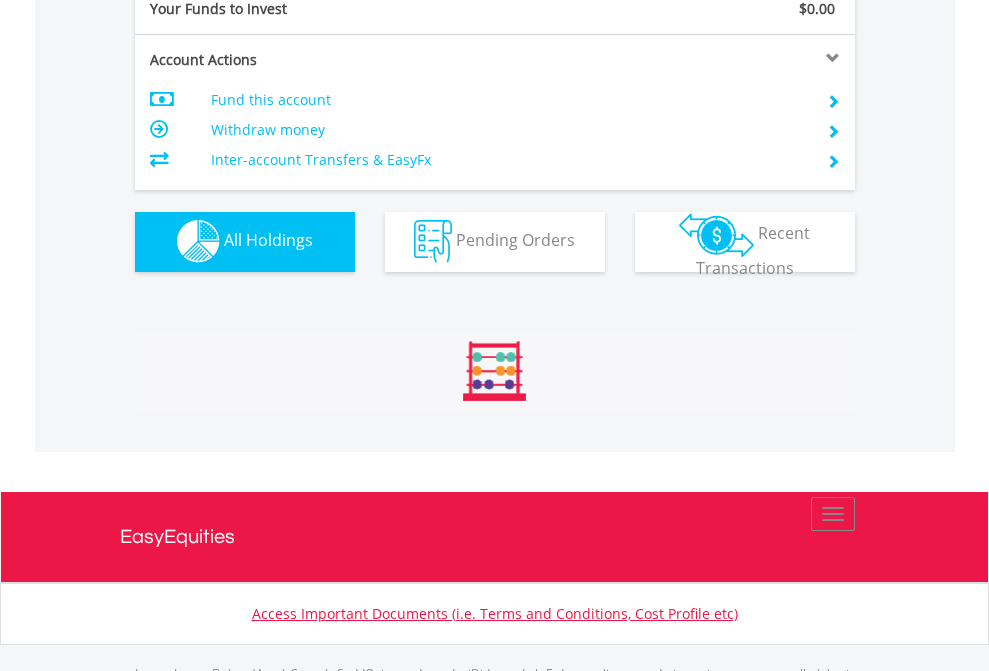 scroll, scrollTop: 999808, scrollLeft: 999687, axis: both 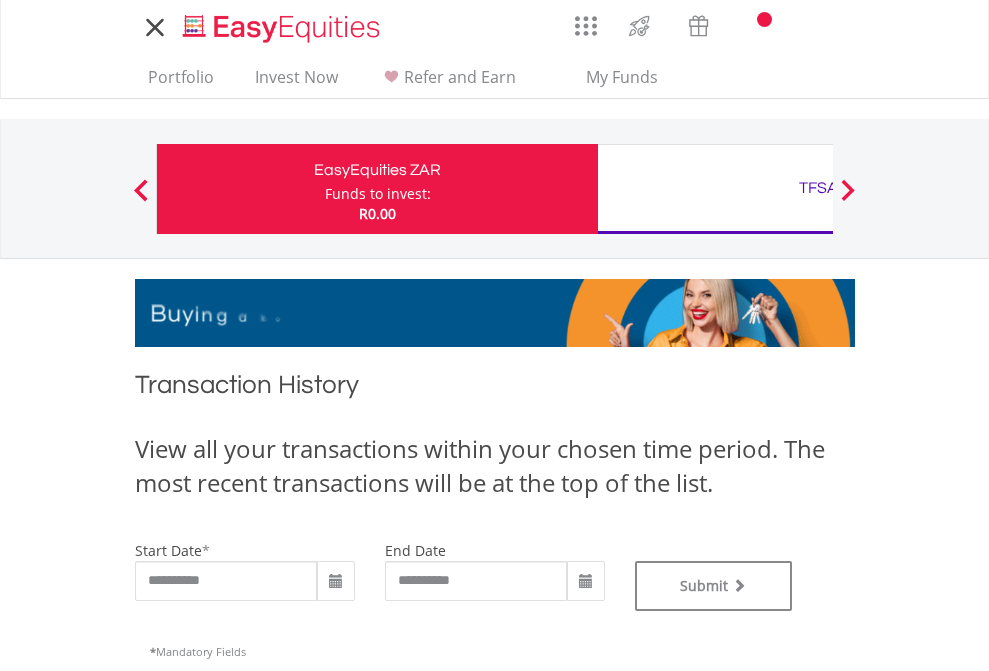 type on "**********" 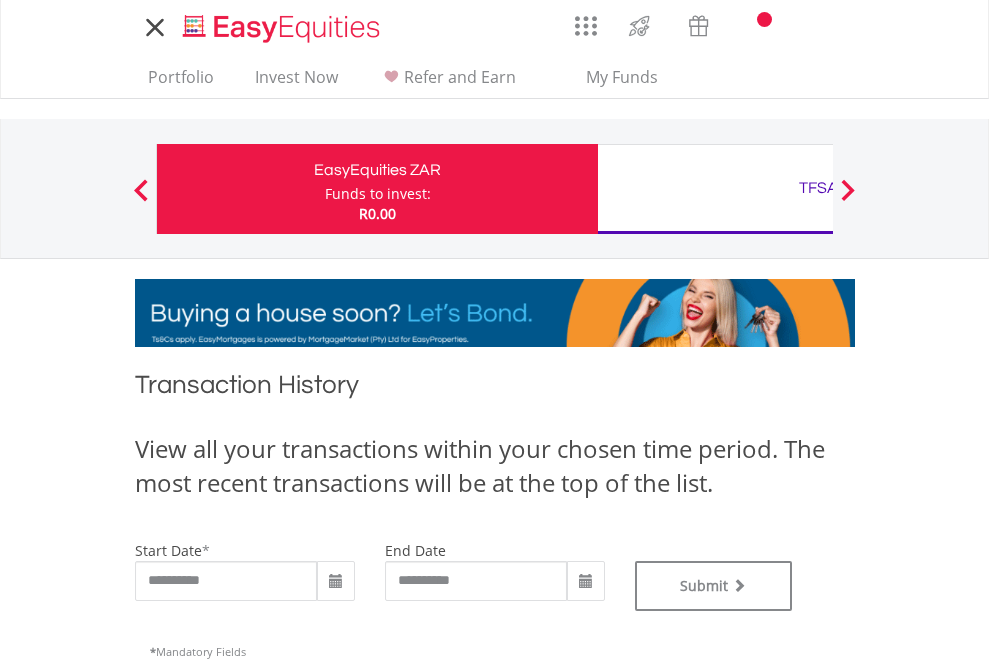 type on "**********" 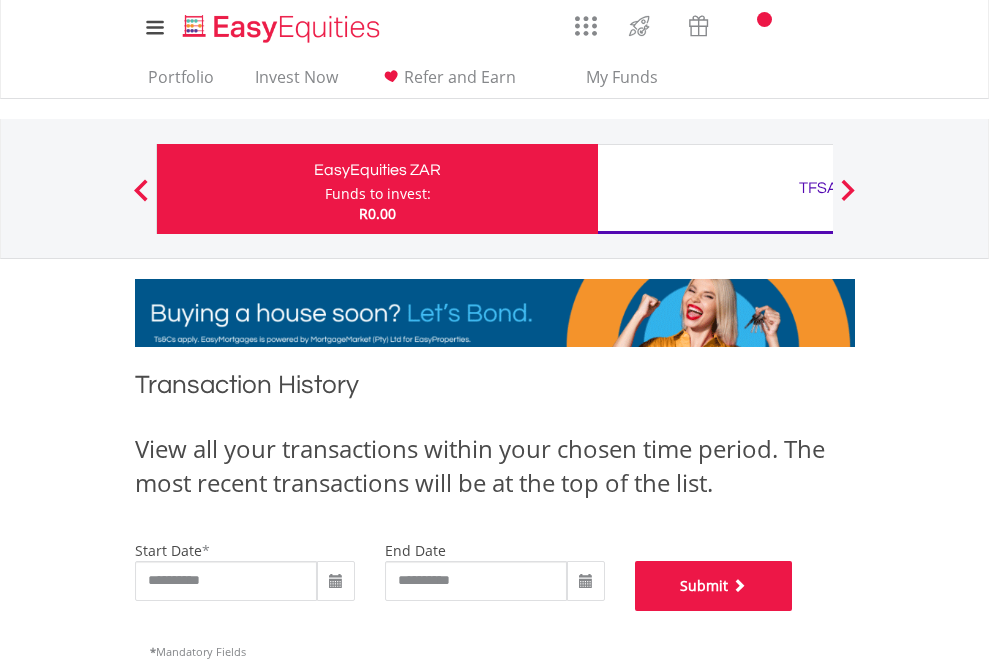 click on "Submit" at bounding box center [714, 586] 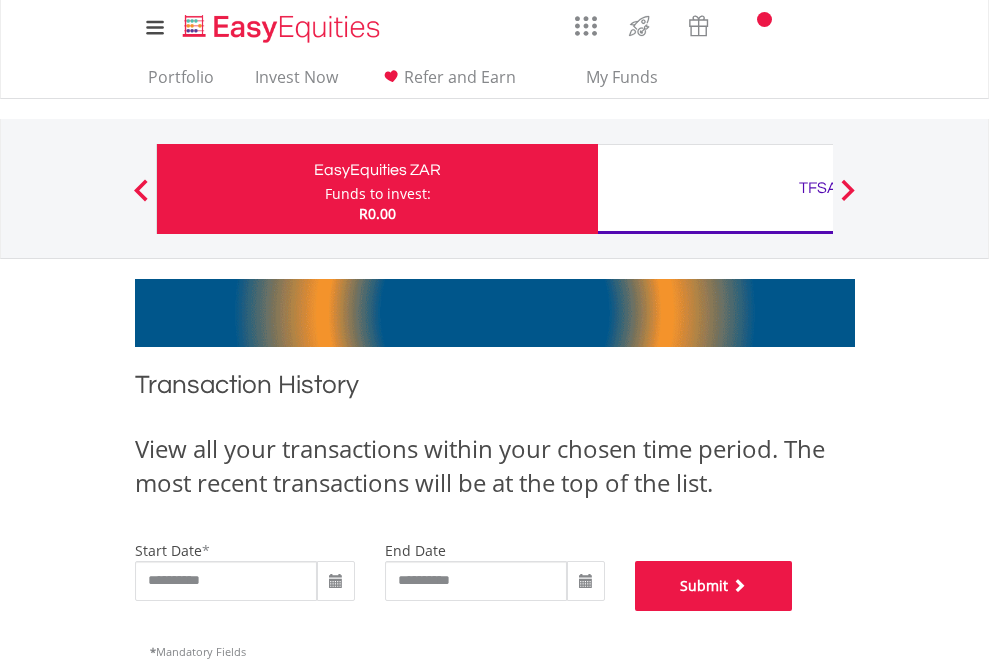 scroll, scrollTop: 811, scrollLeft: 0, axis: vertical 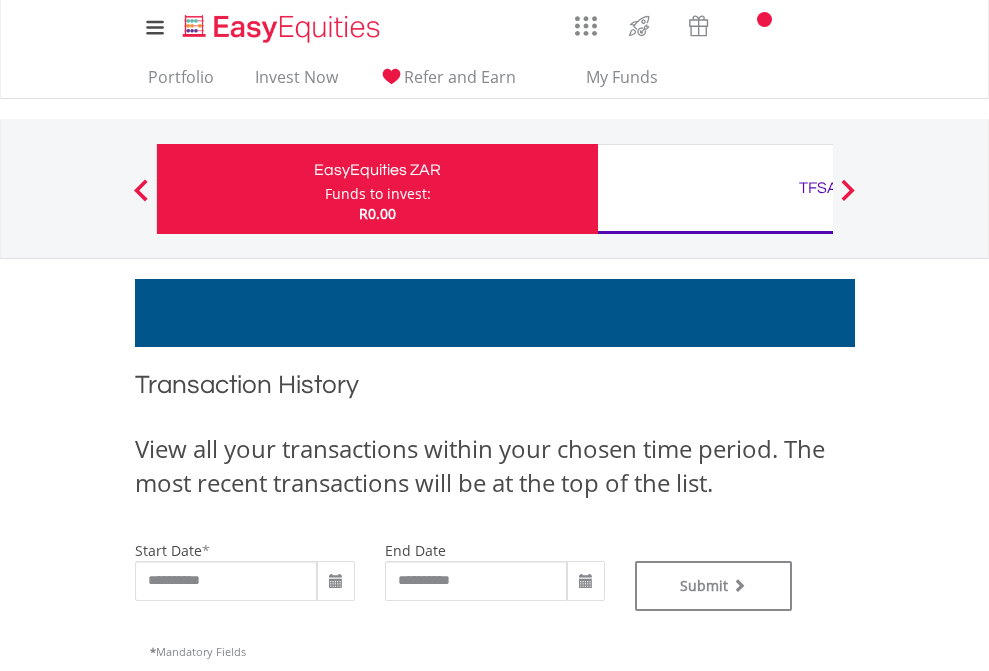 click on "TFSA" at bounding box center (818, 188) 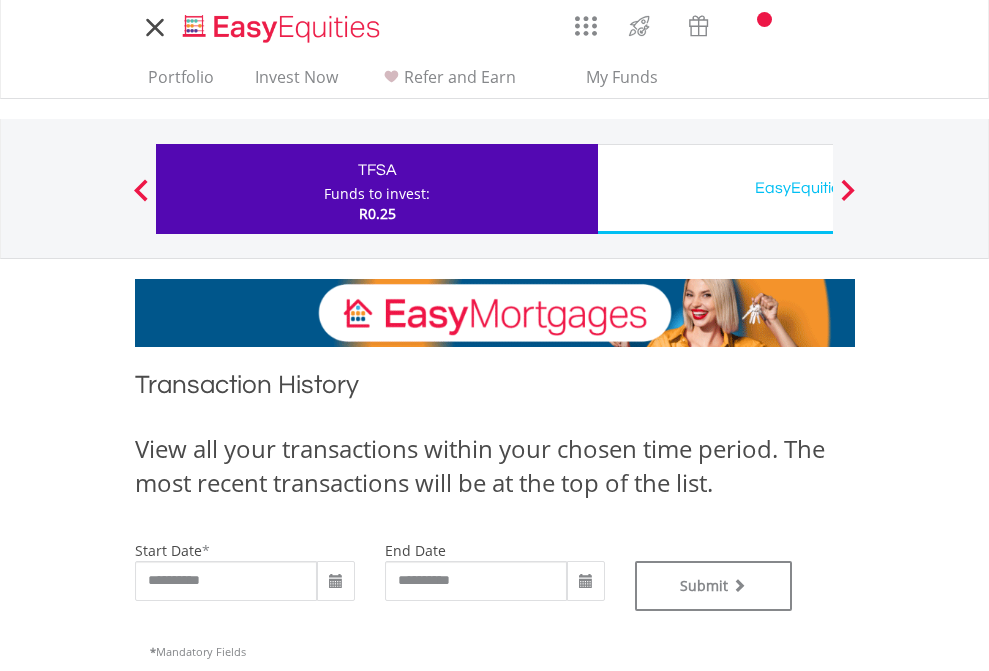 scroll, scrollTop: 0, scrollLeft: 0, axis: both 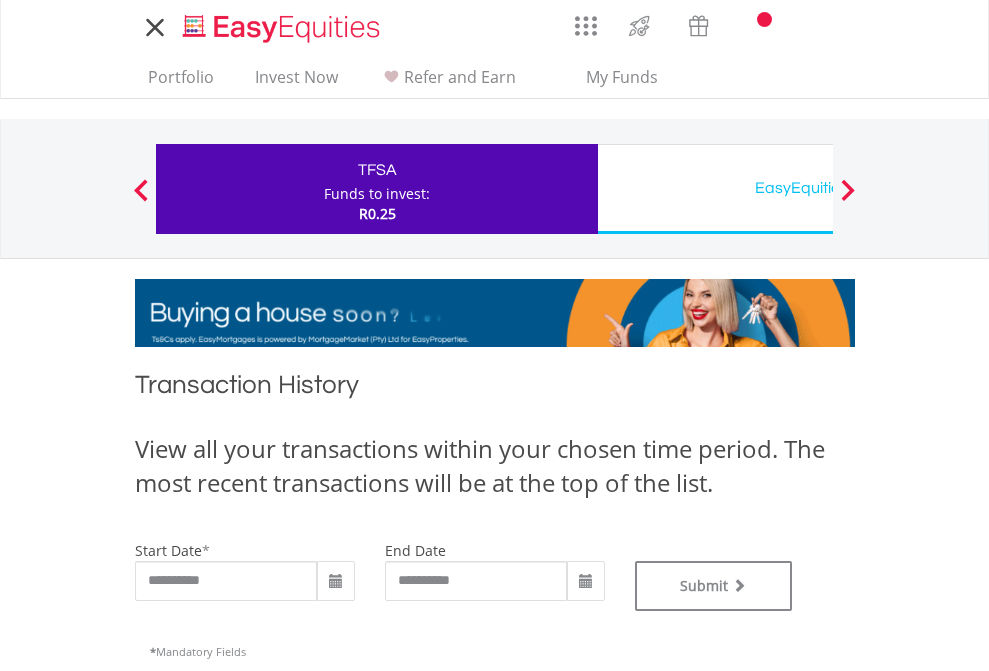 type on "**********" 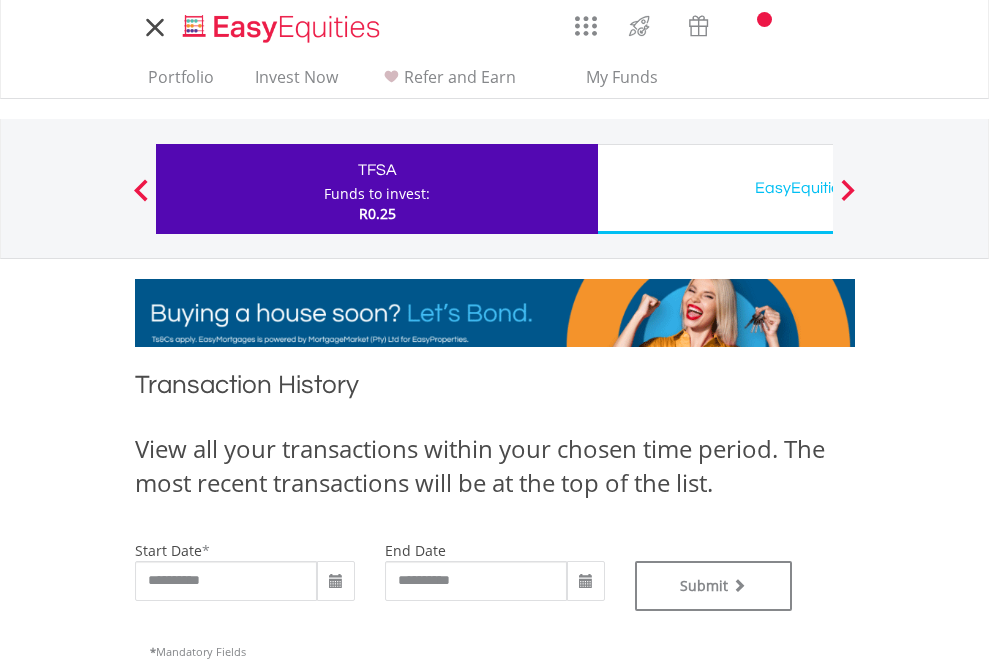 type on "**********" 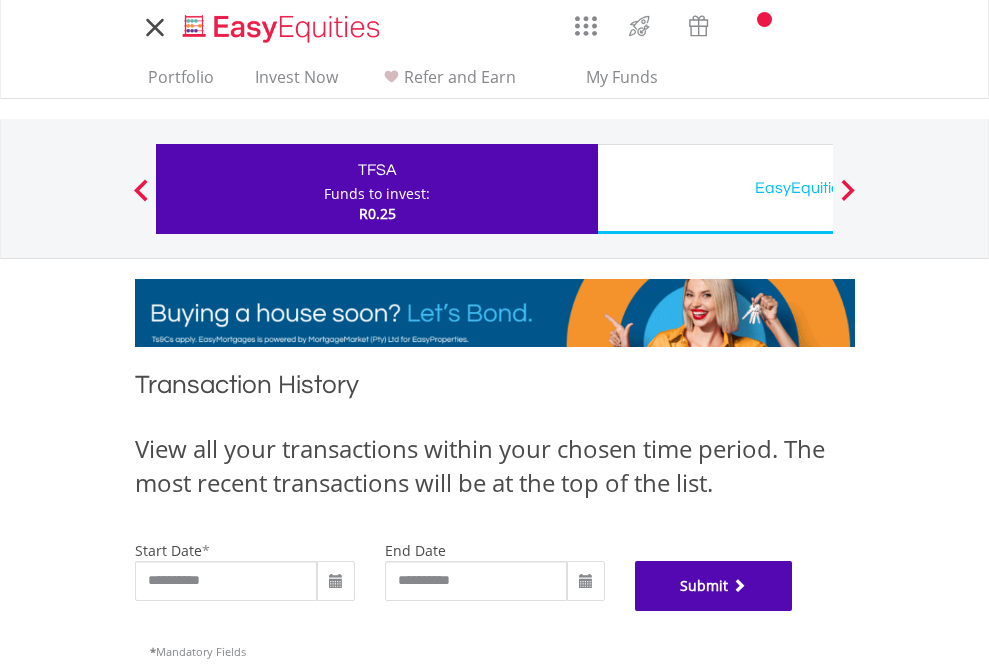 click on "Submit" at bounding box center [714, 586] 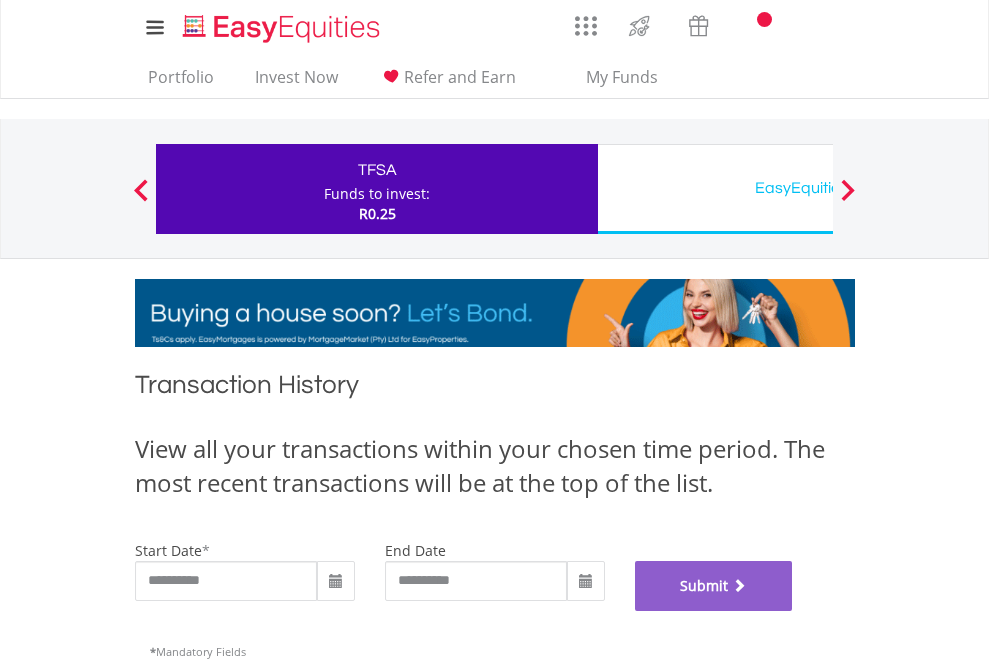 scroll, scrollTop: 811, scrollLeft: 0, axis: vertical 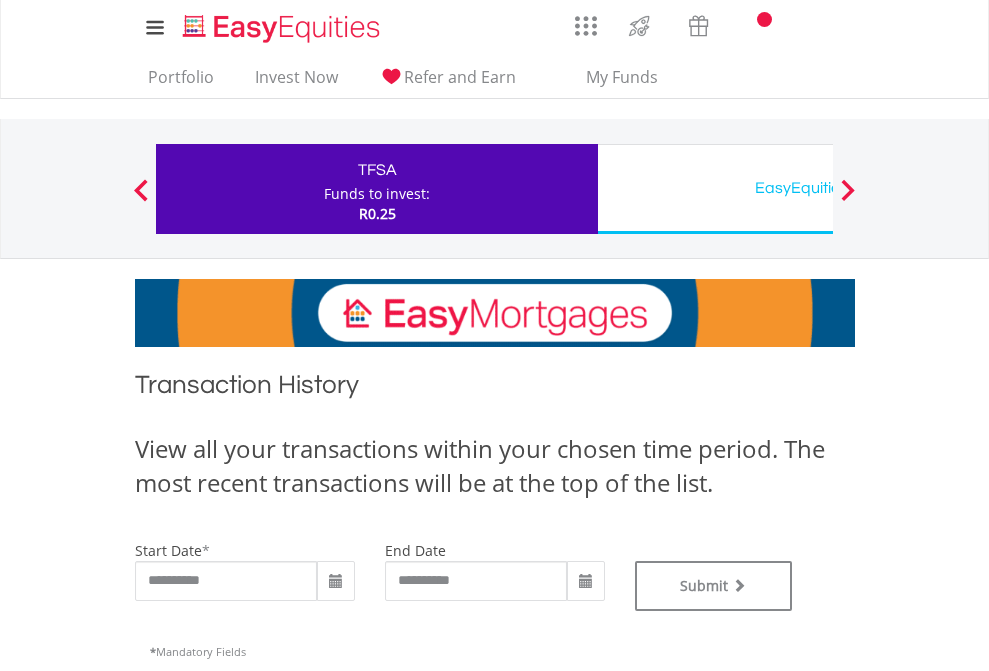 click on "EasyEquities USD" at bounding box center [818, 188] 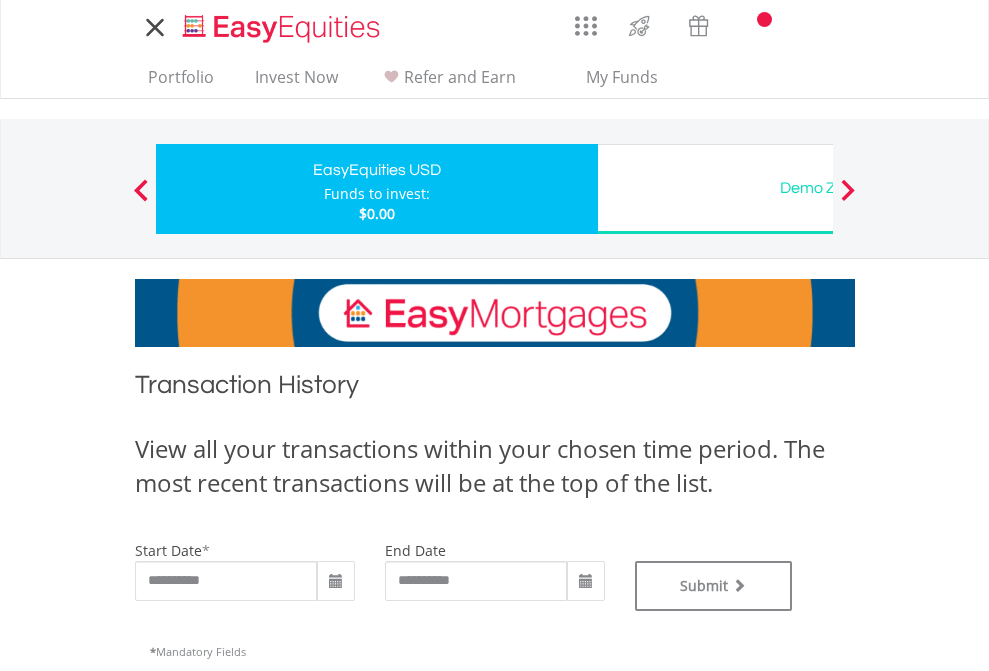 scroll, scrollTop: 0, scrollLeft: 0, axis: both 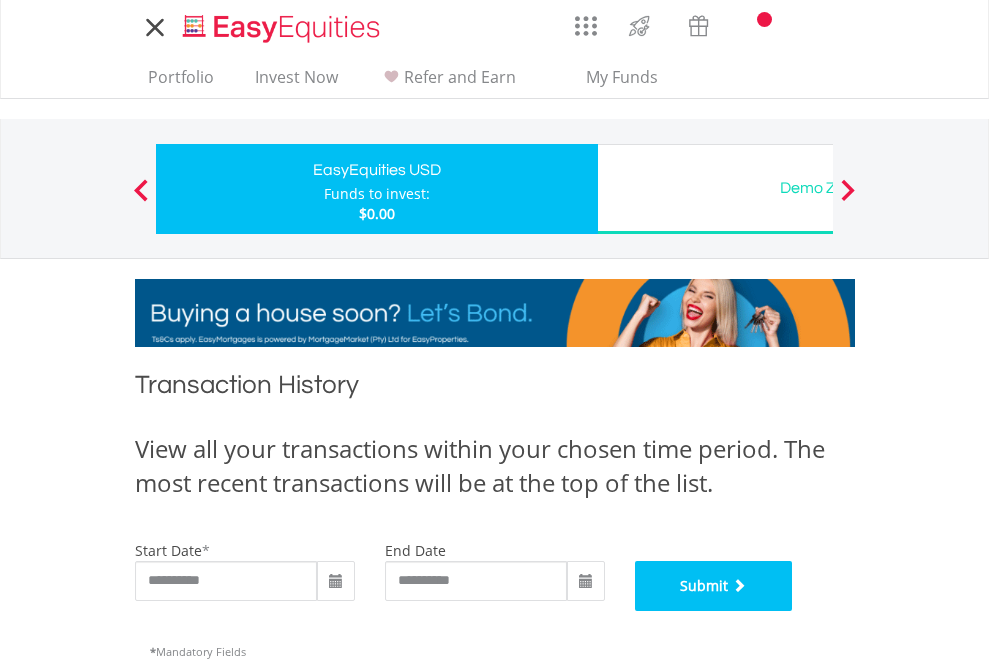 click on "Submit" at bounding box center [714, 586] 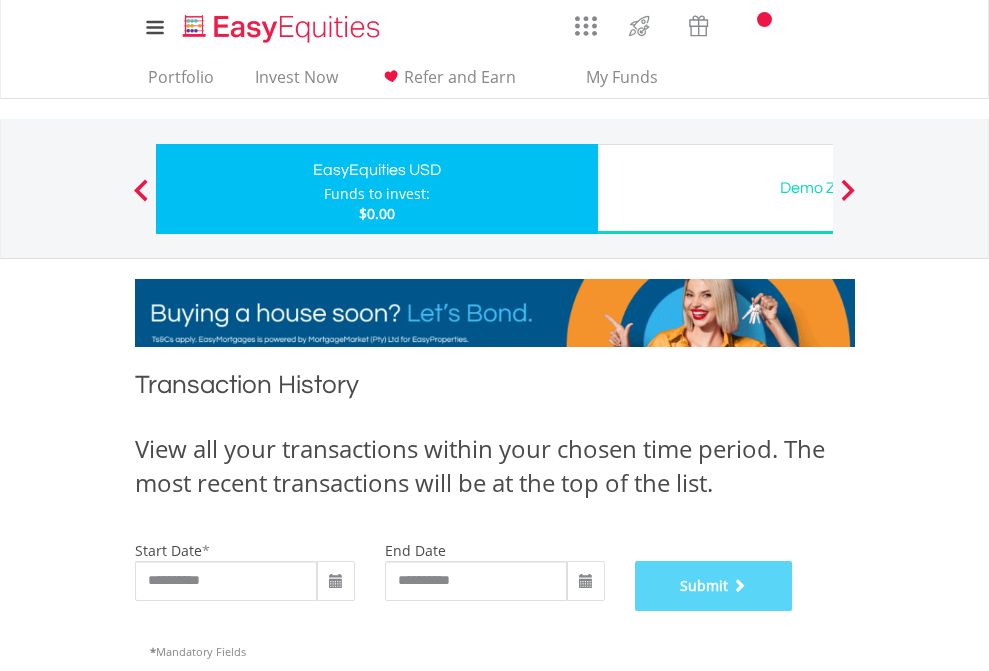 scroll, scrollTop: 811, scrollLeft: 0, axis: vertical 